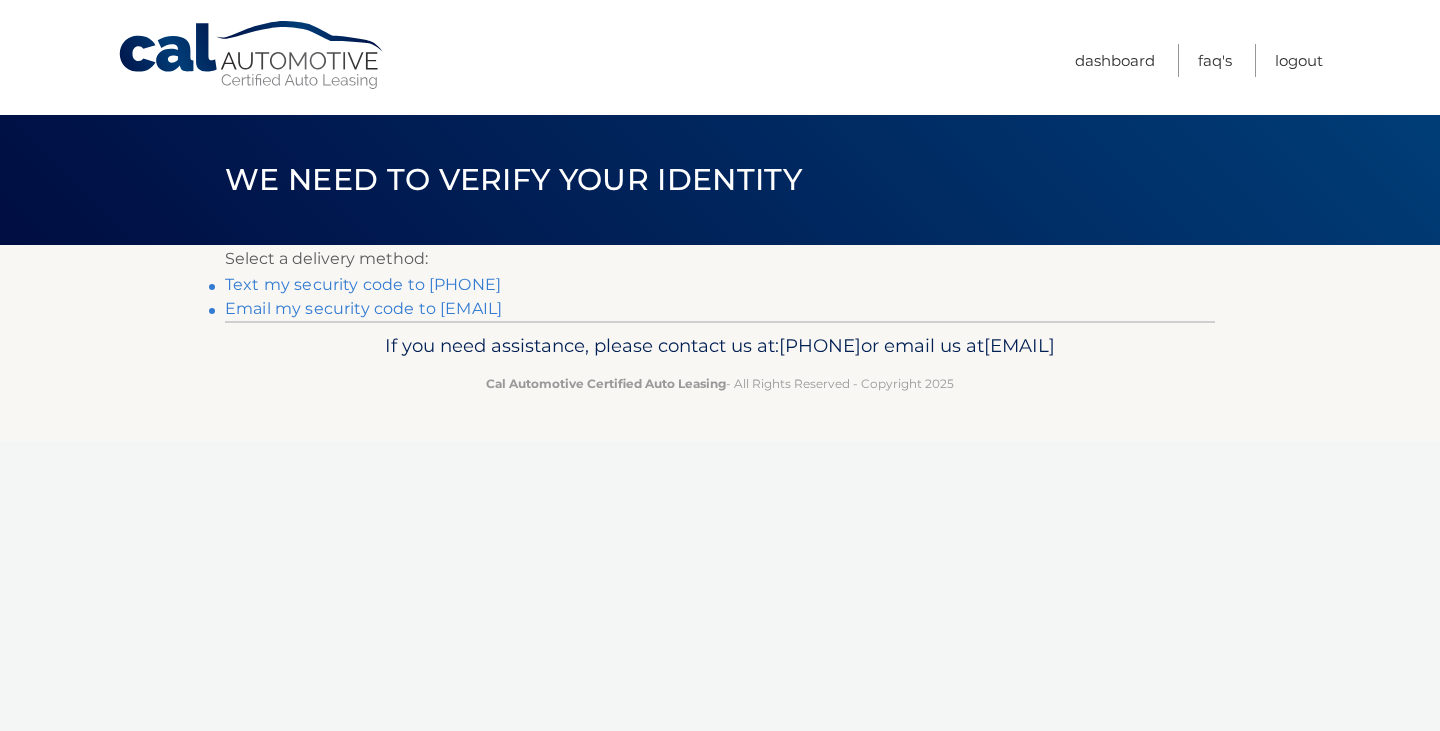 scroll, scrollTop: 0, scrollLeft: 0, axis: both 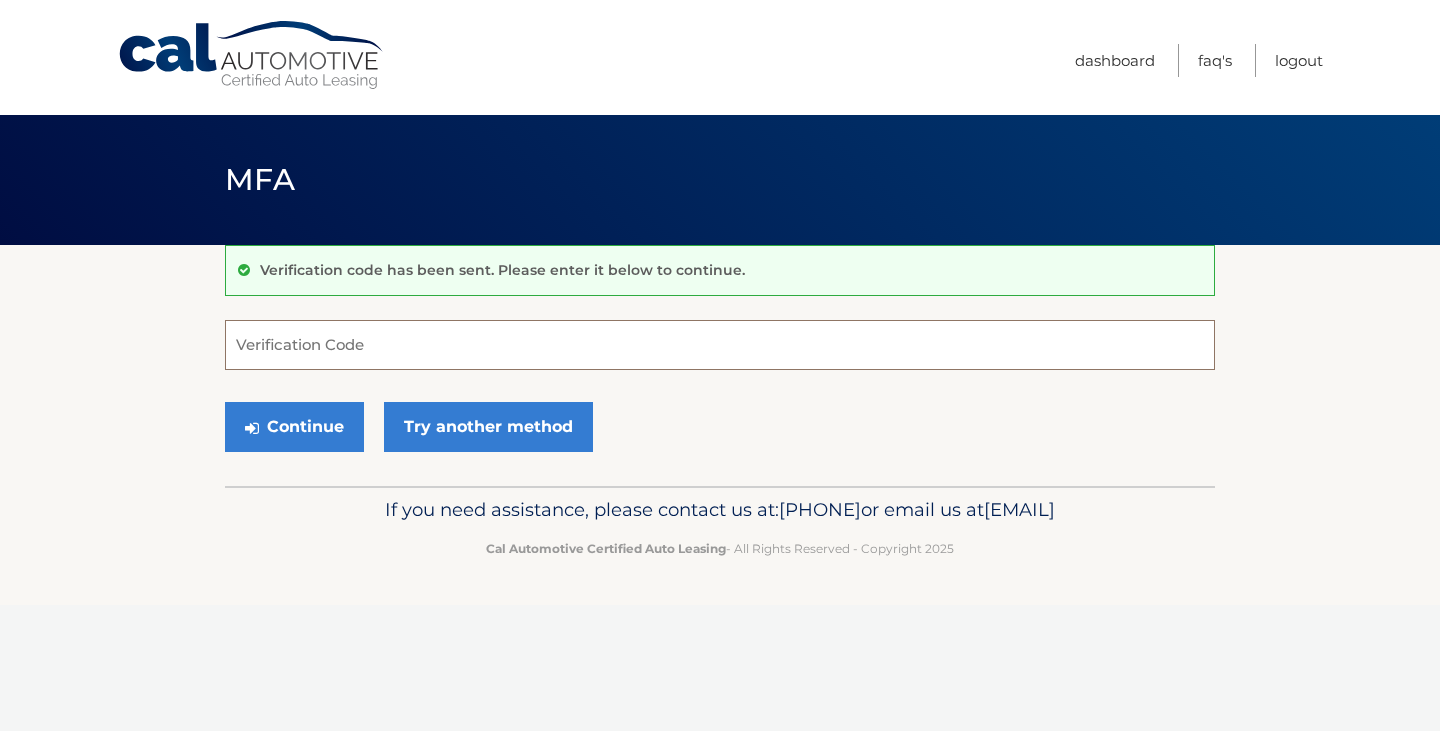 click on "Verification Code" at bounding box center [720, 345] 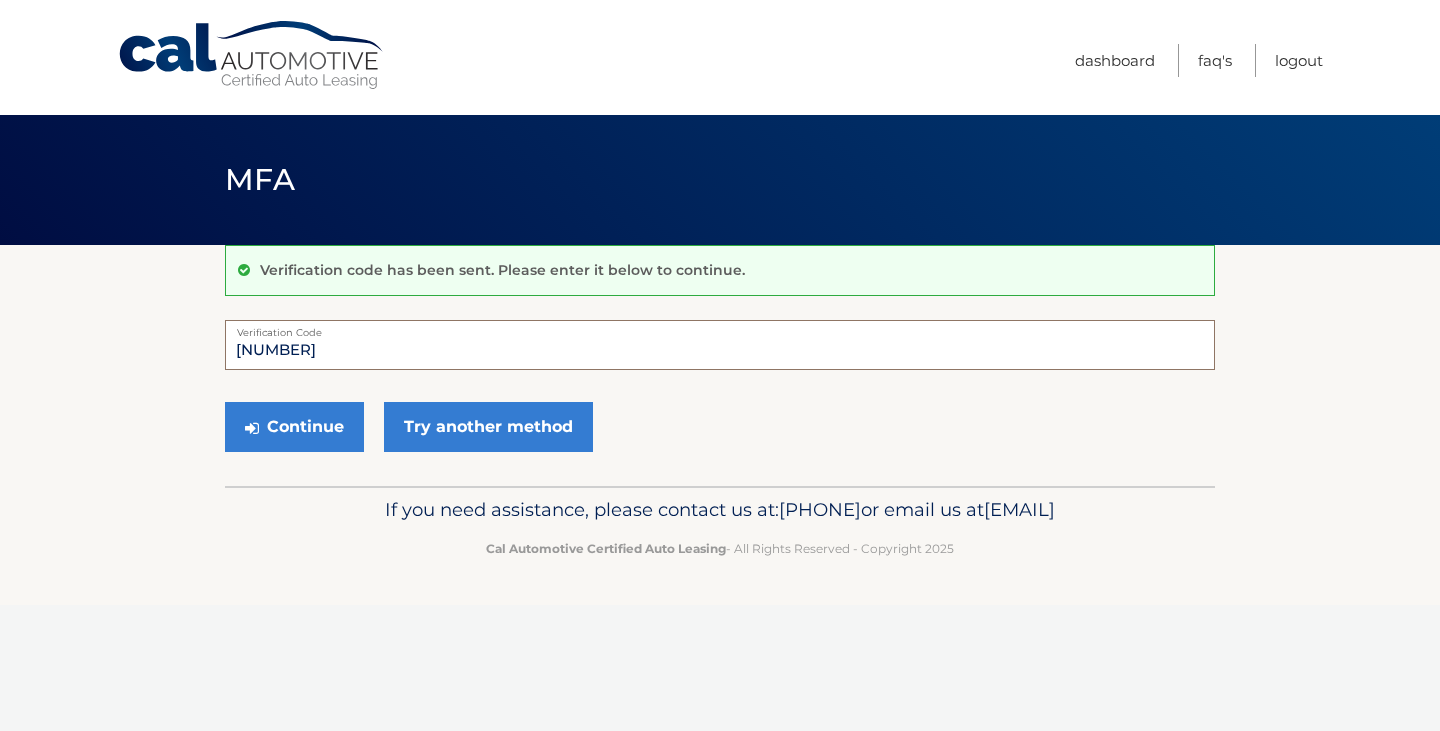type on "698870" 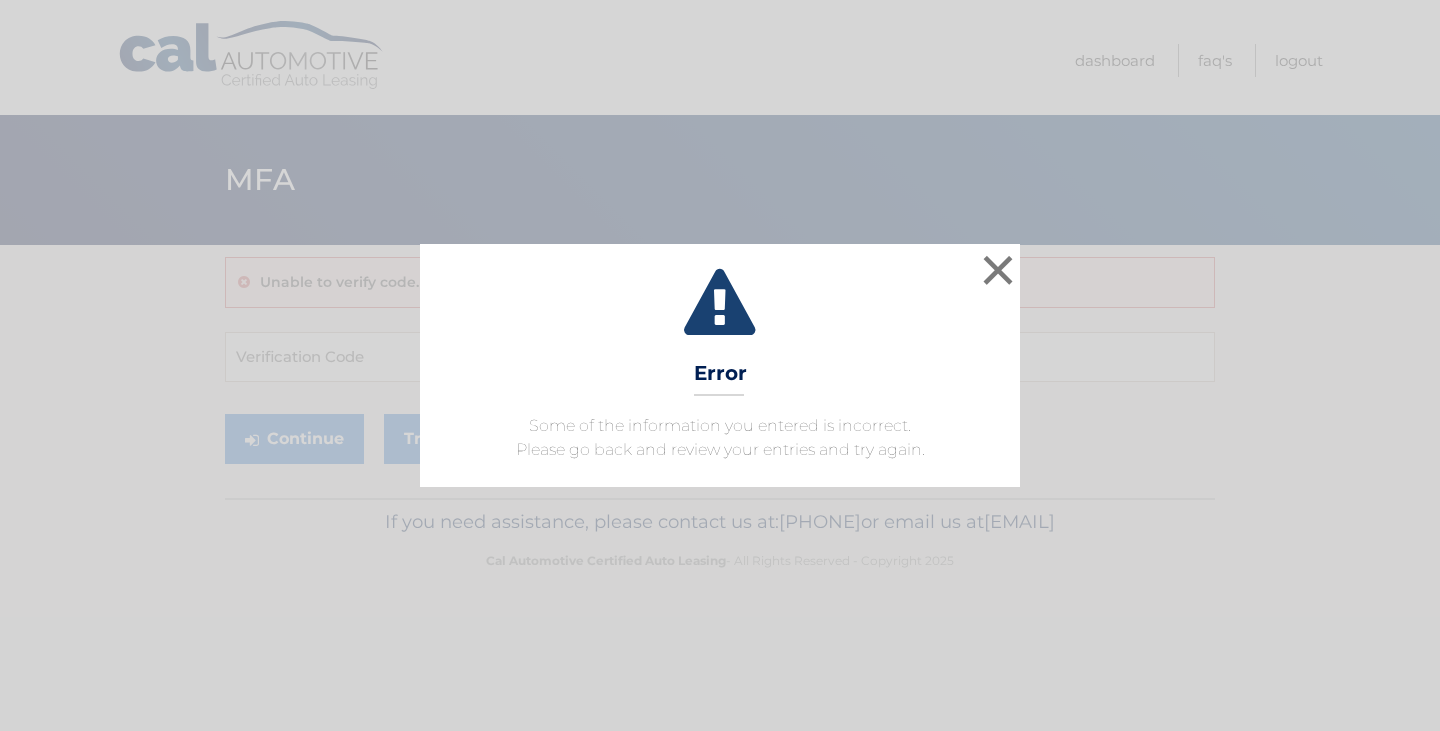 scroll, scrollTop: 0, scrollLeft: 0, axis: both 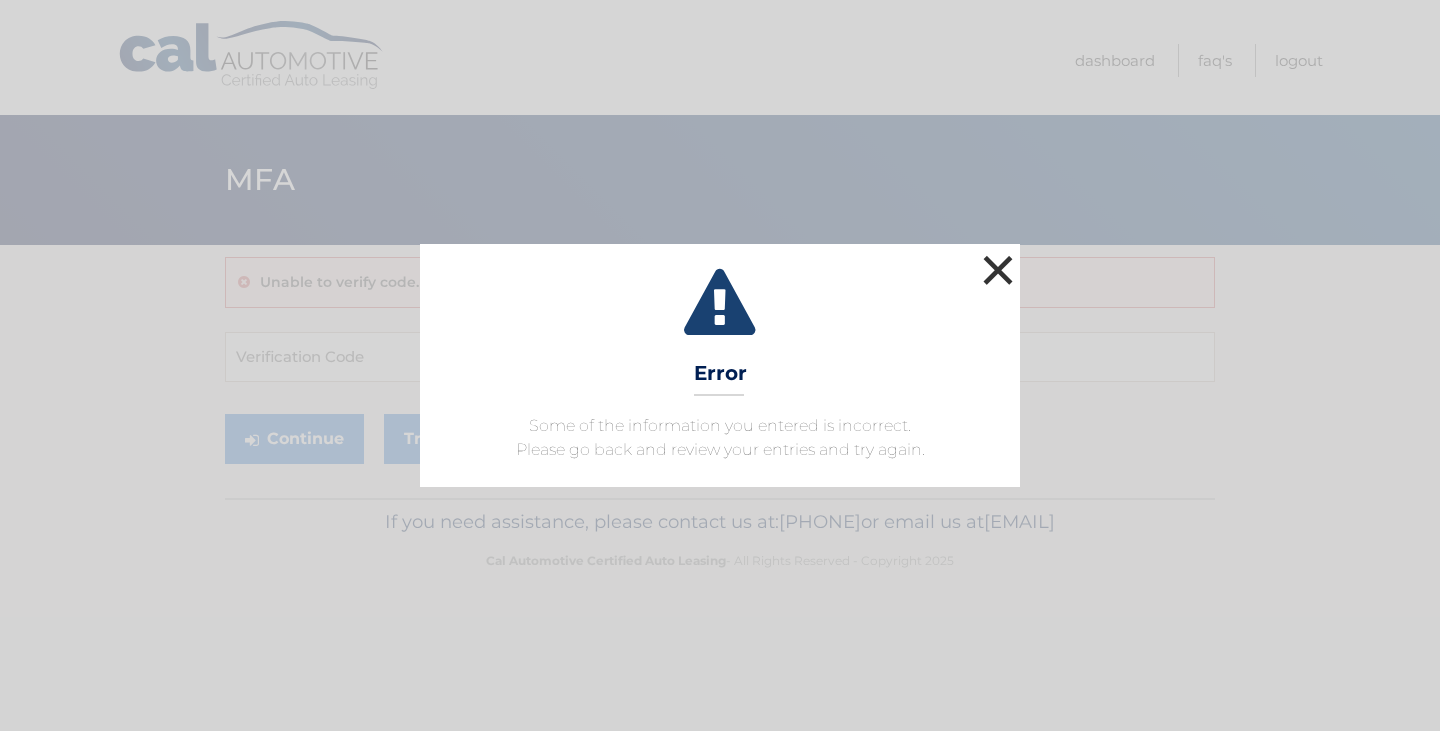 click on "×" at bounding box center [998, 270] 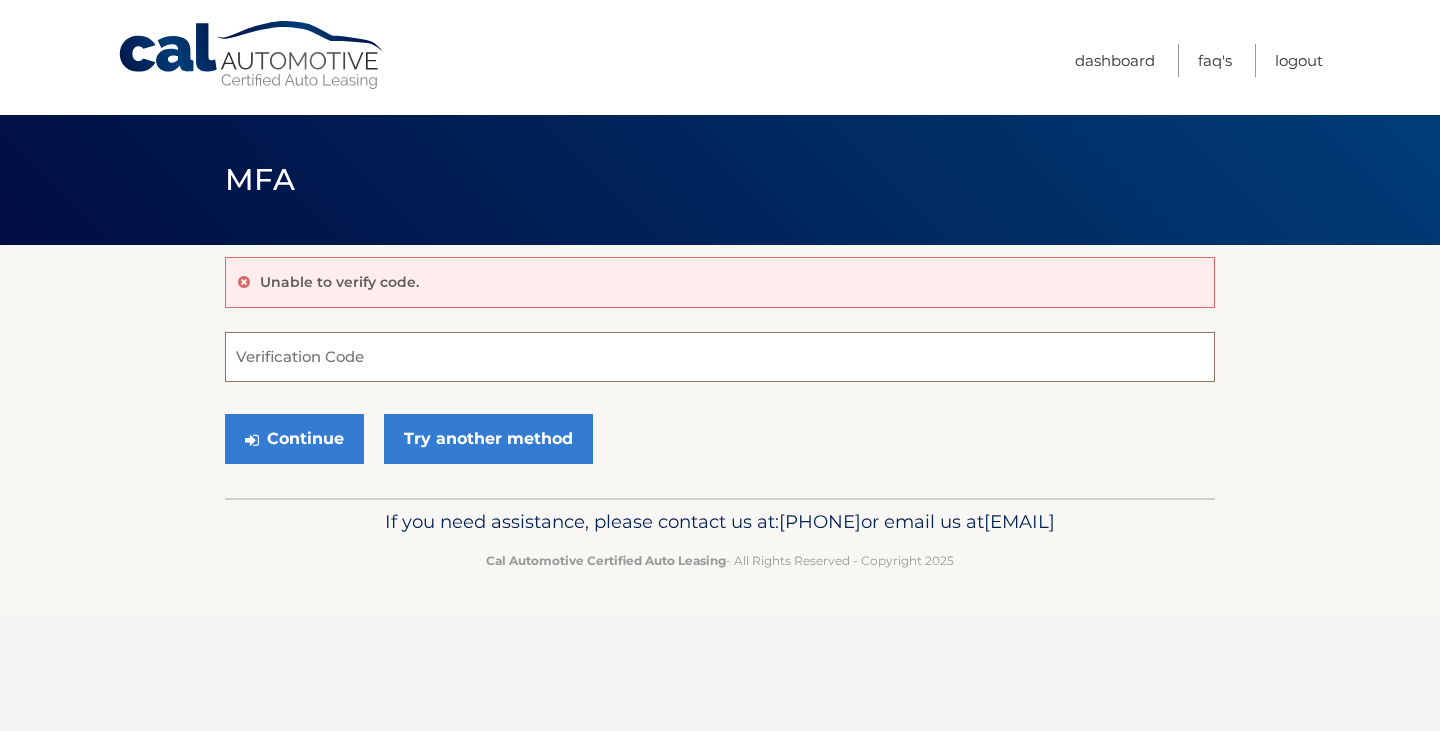 click on "Verification Code" at bounding box center (720, 357) 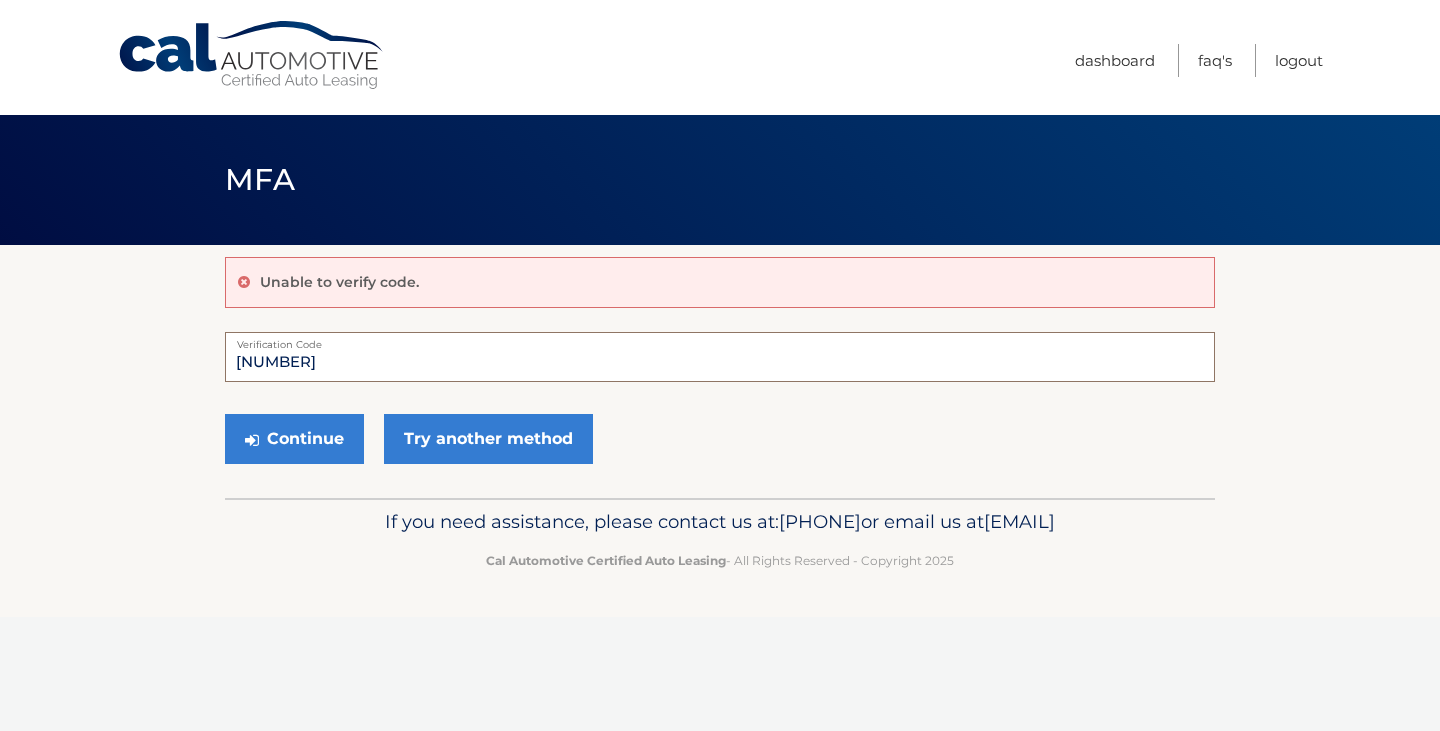 type on "693870" 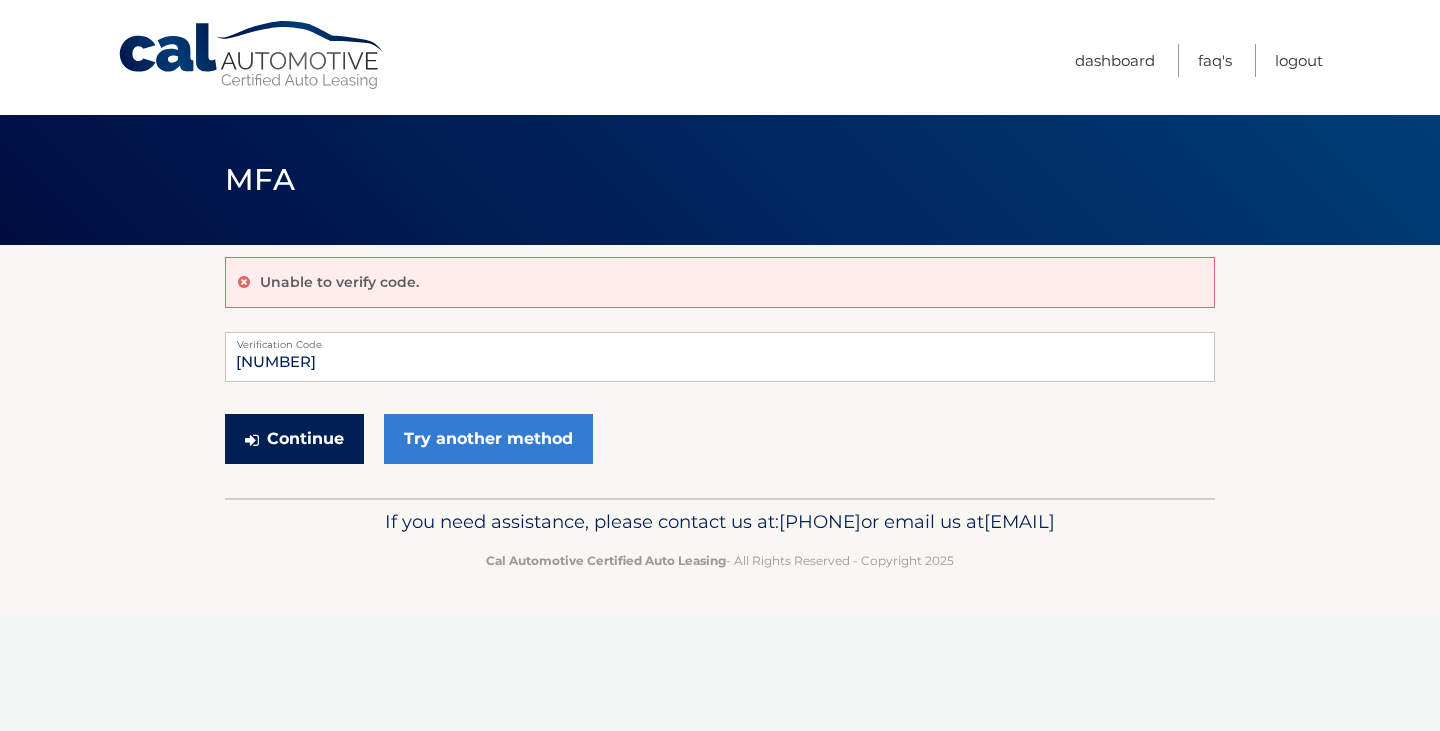 click on "Continue" at bounding box center (294, 439) 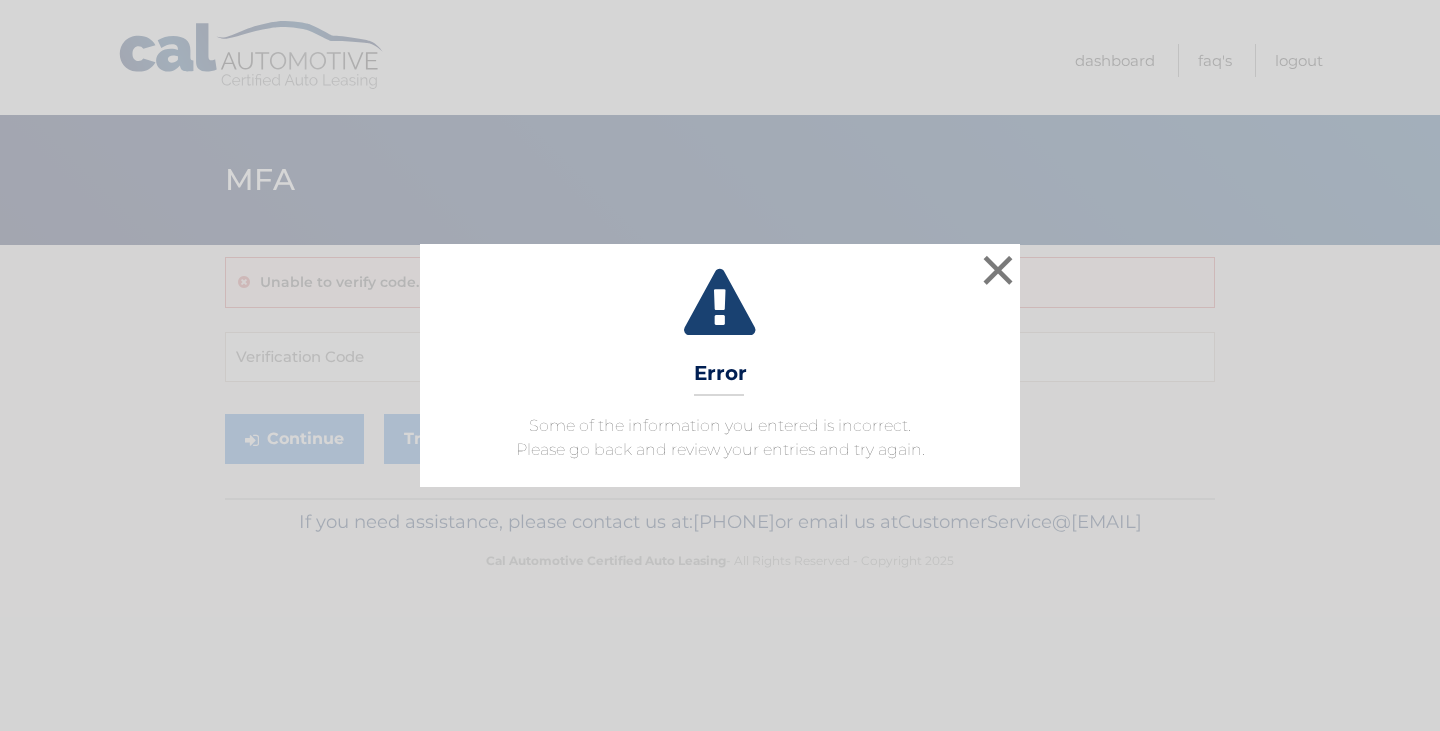 scroll, scrollTop: 0, scrollLeft: 0, axis: both 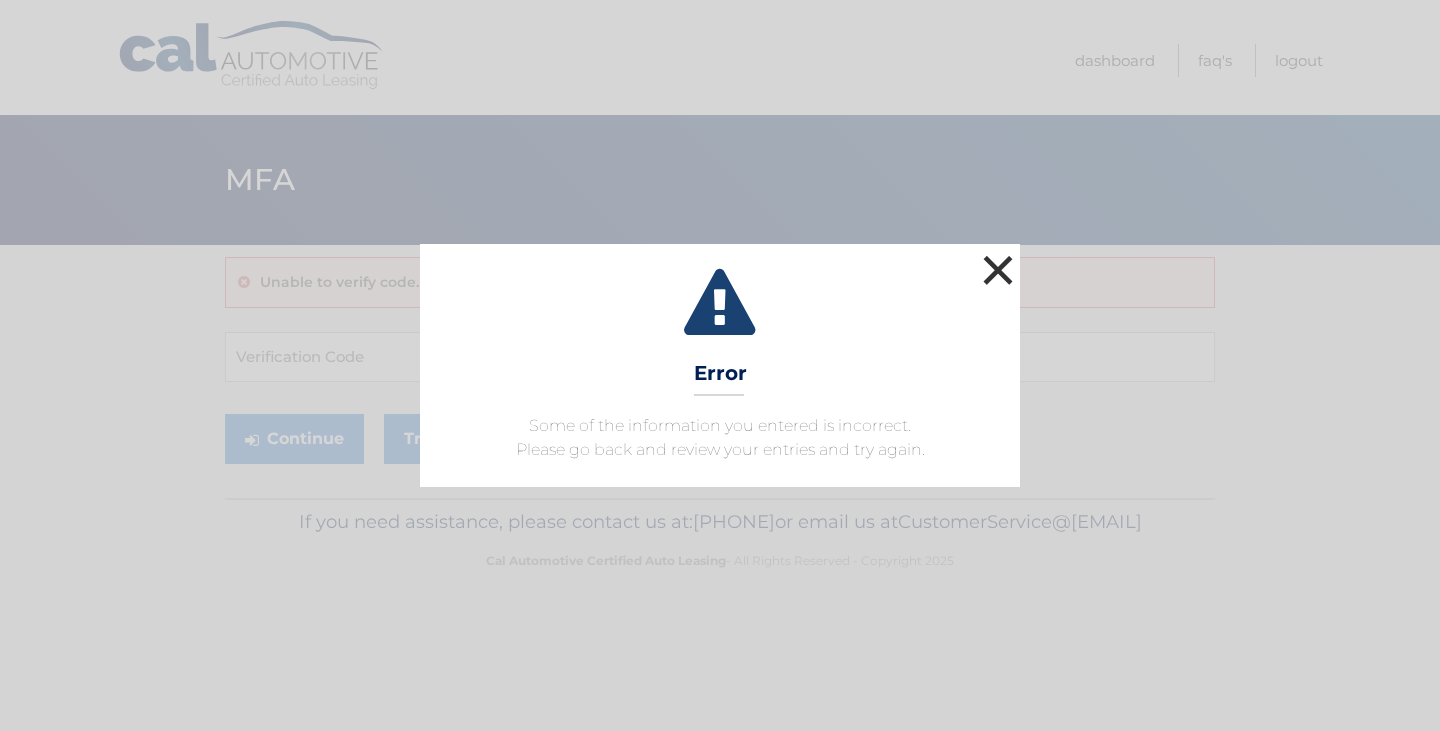 click on "×" at bounding box center (998, 270) 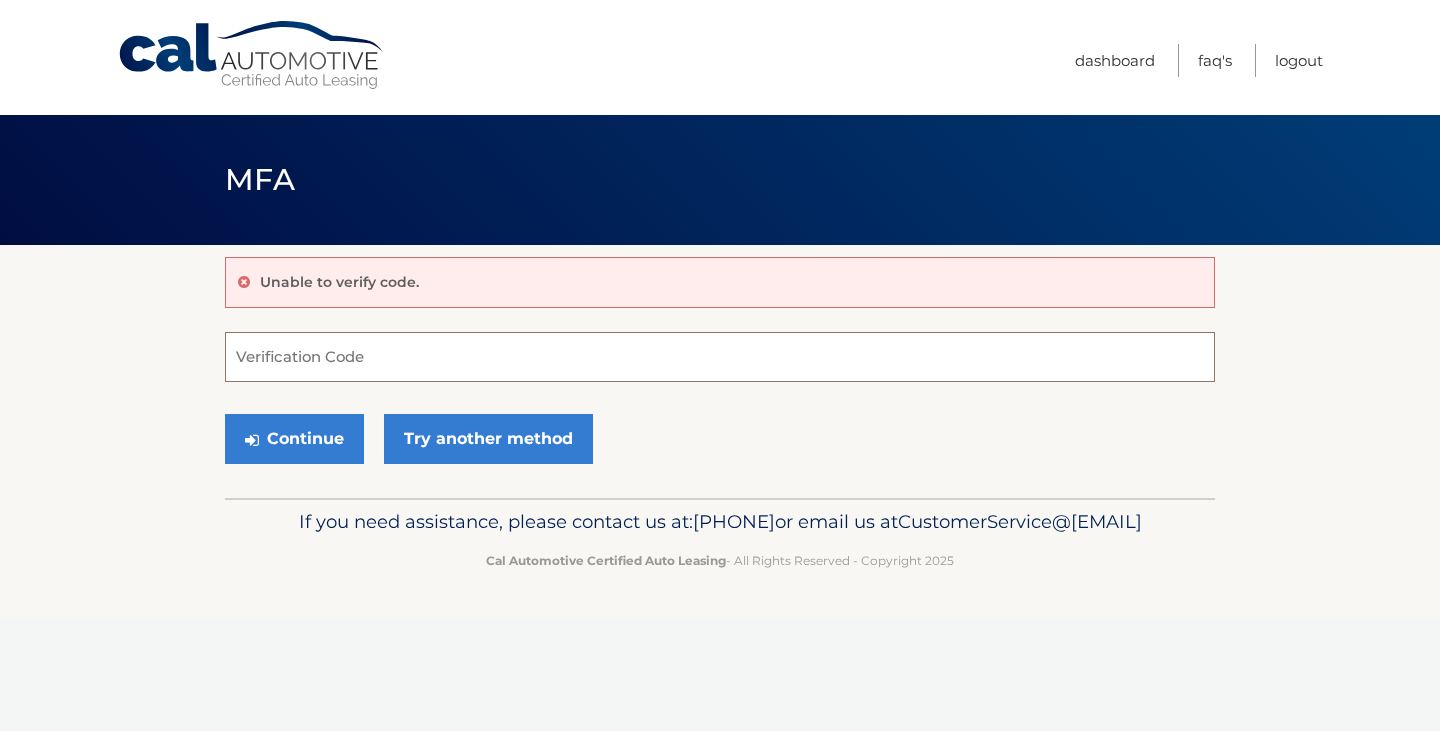 click on "Verification Code" at bounding box center (720, 357) 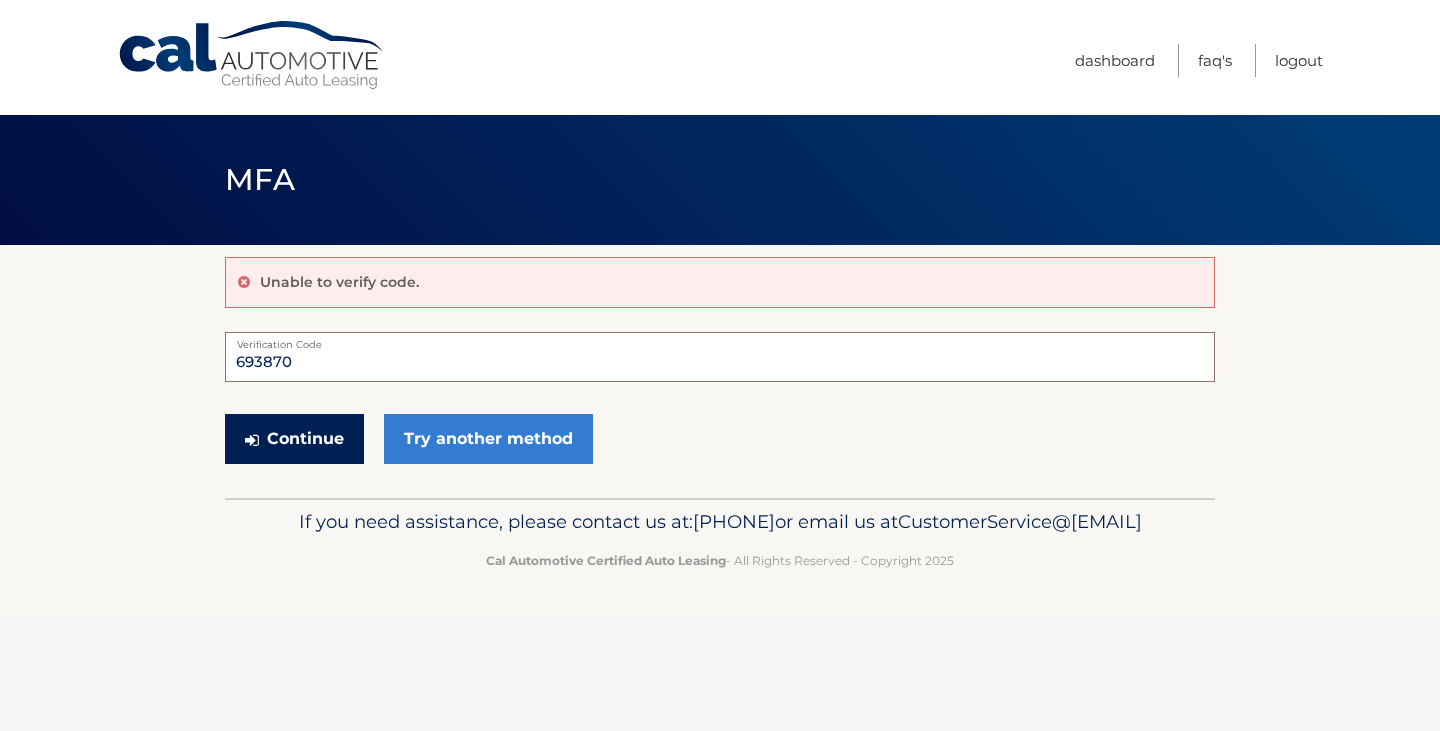 type on "693870" 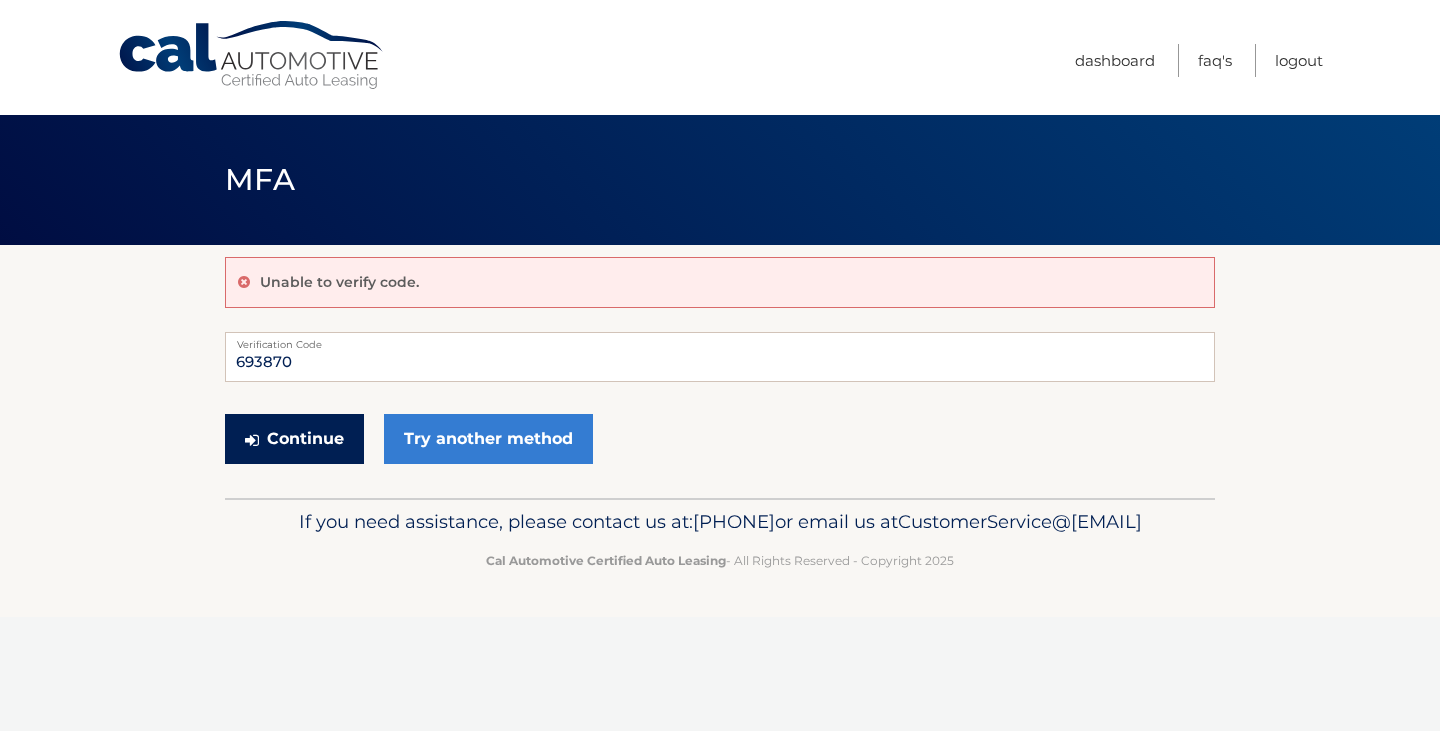click on "Continue" at bounding box center [294, 439] 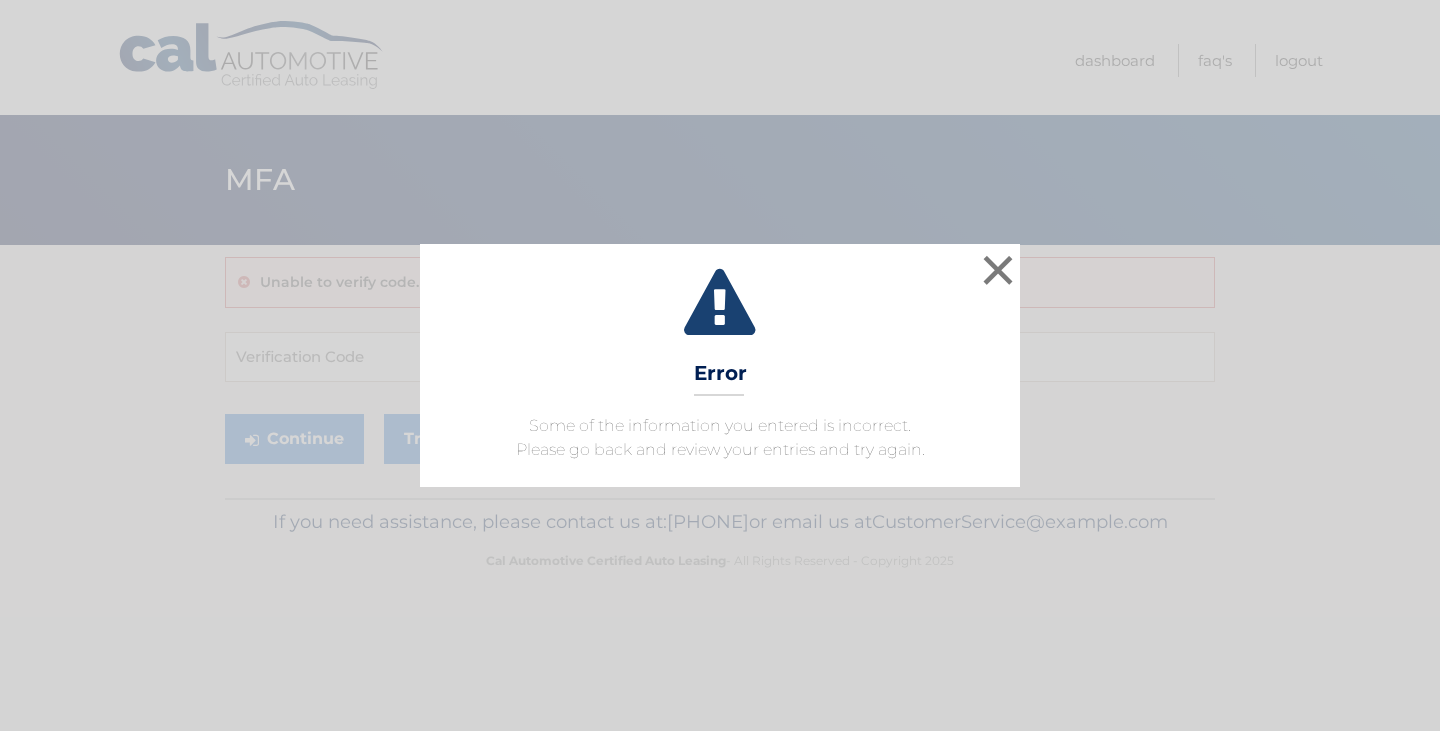 scroll, scrollTop: 0, scrollLeft: 0, axis: both 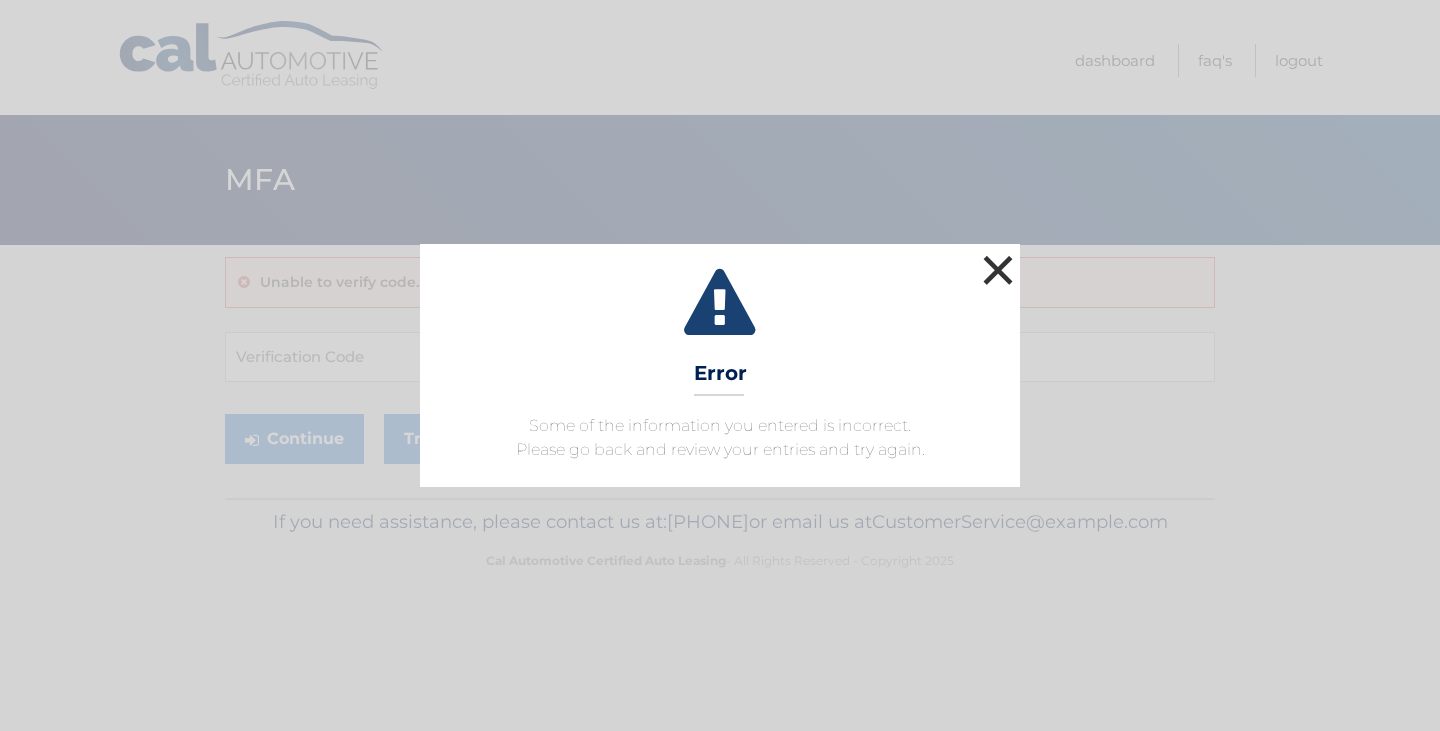 click on "×" at bounding box center (998, 270) 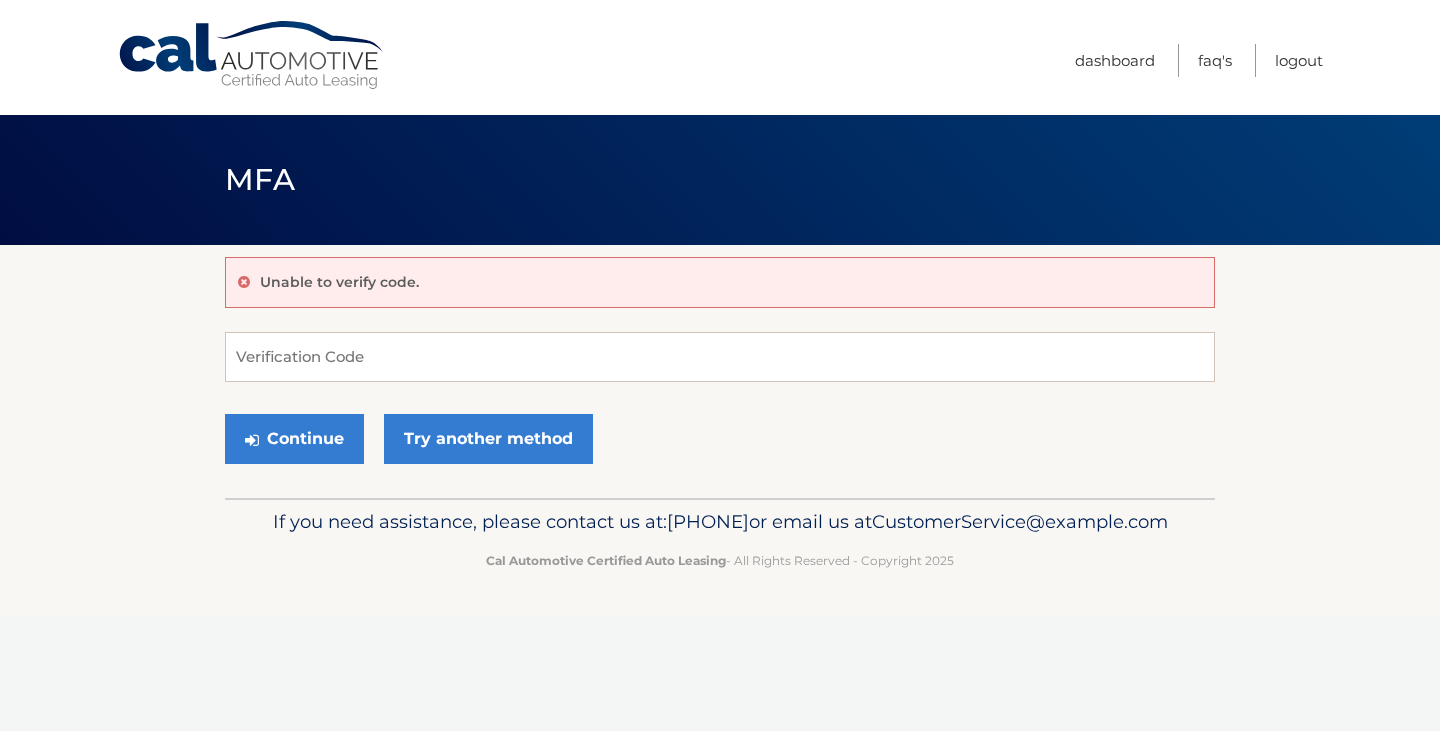 click on "Unable to verify code." at bounding box center (720, 282) 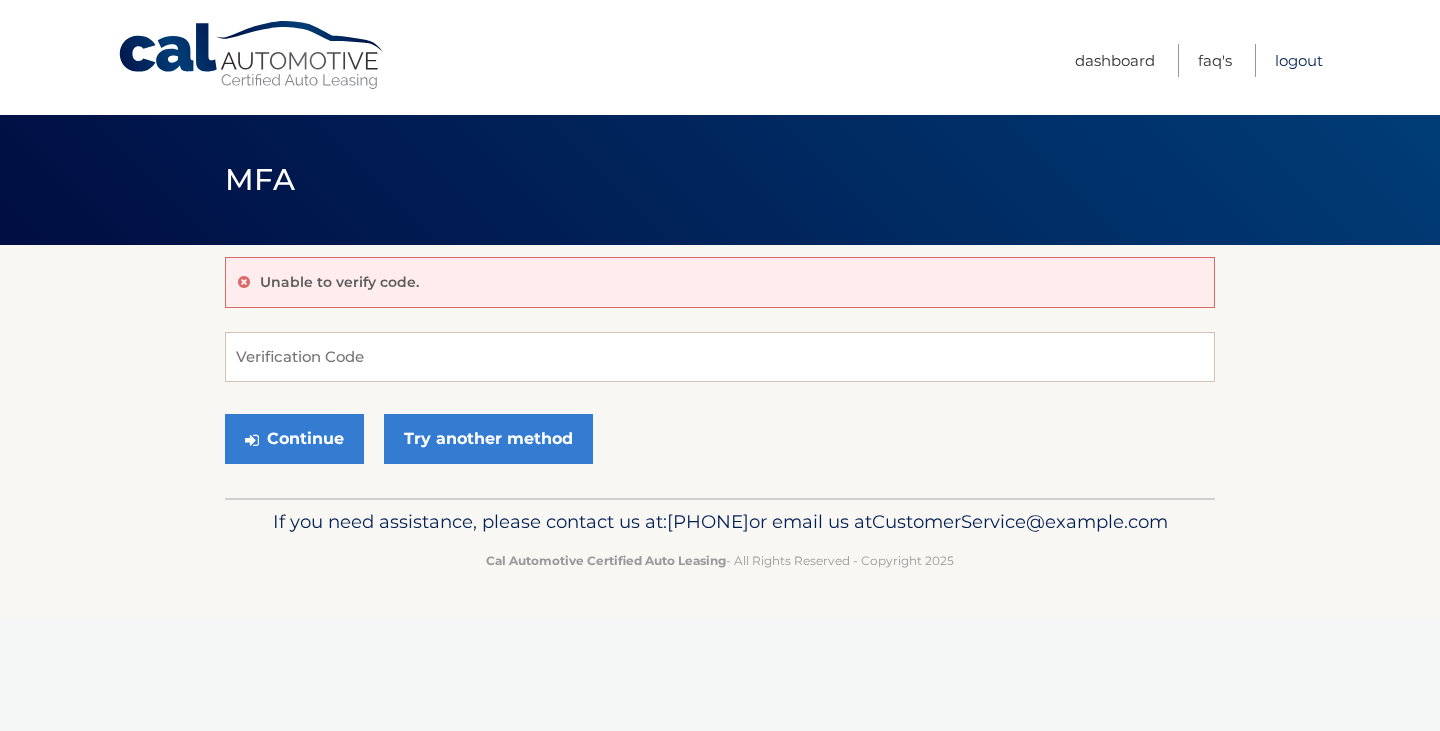 click on "Logout" at bounding box center [1299, 60] 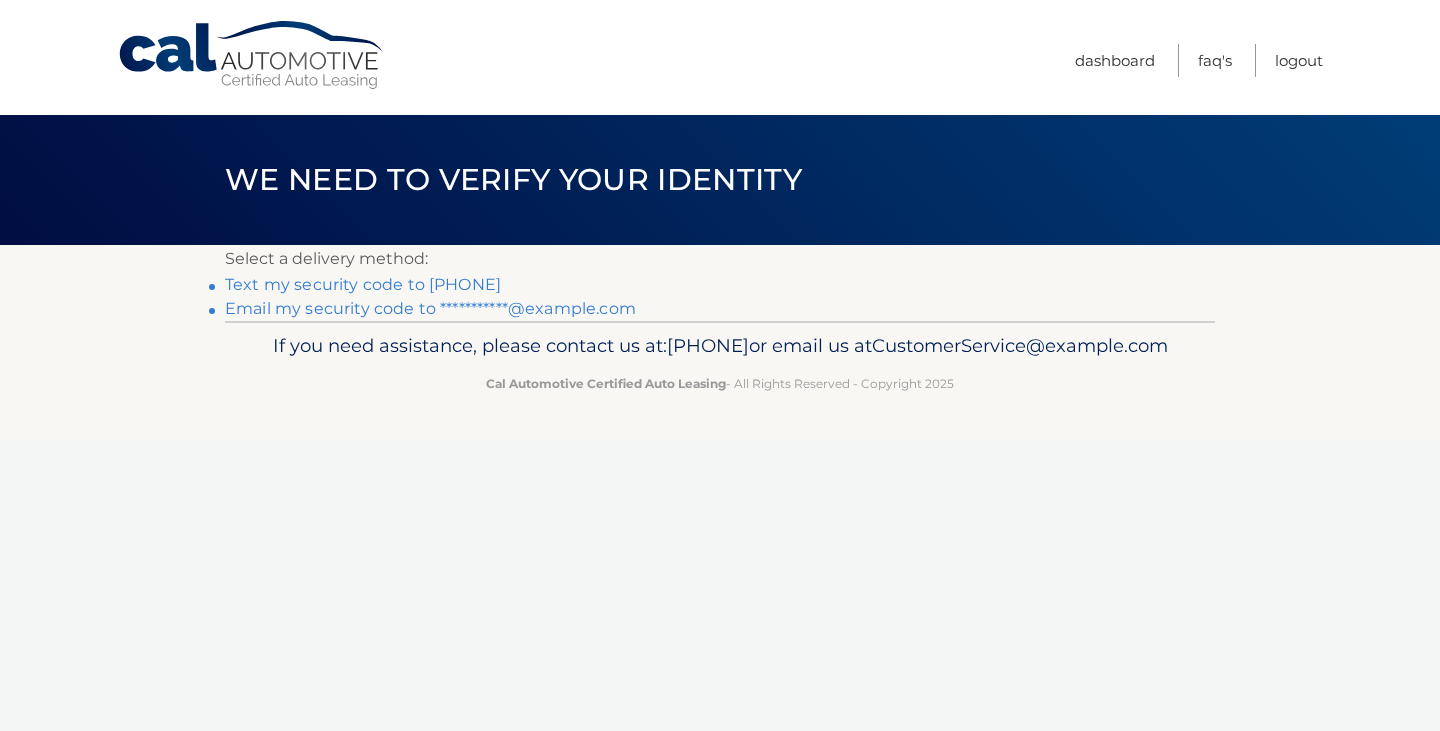 scroll, scrollTop: 0, scrollLeft: 0, axis: both 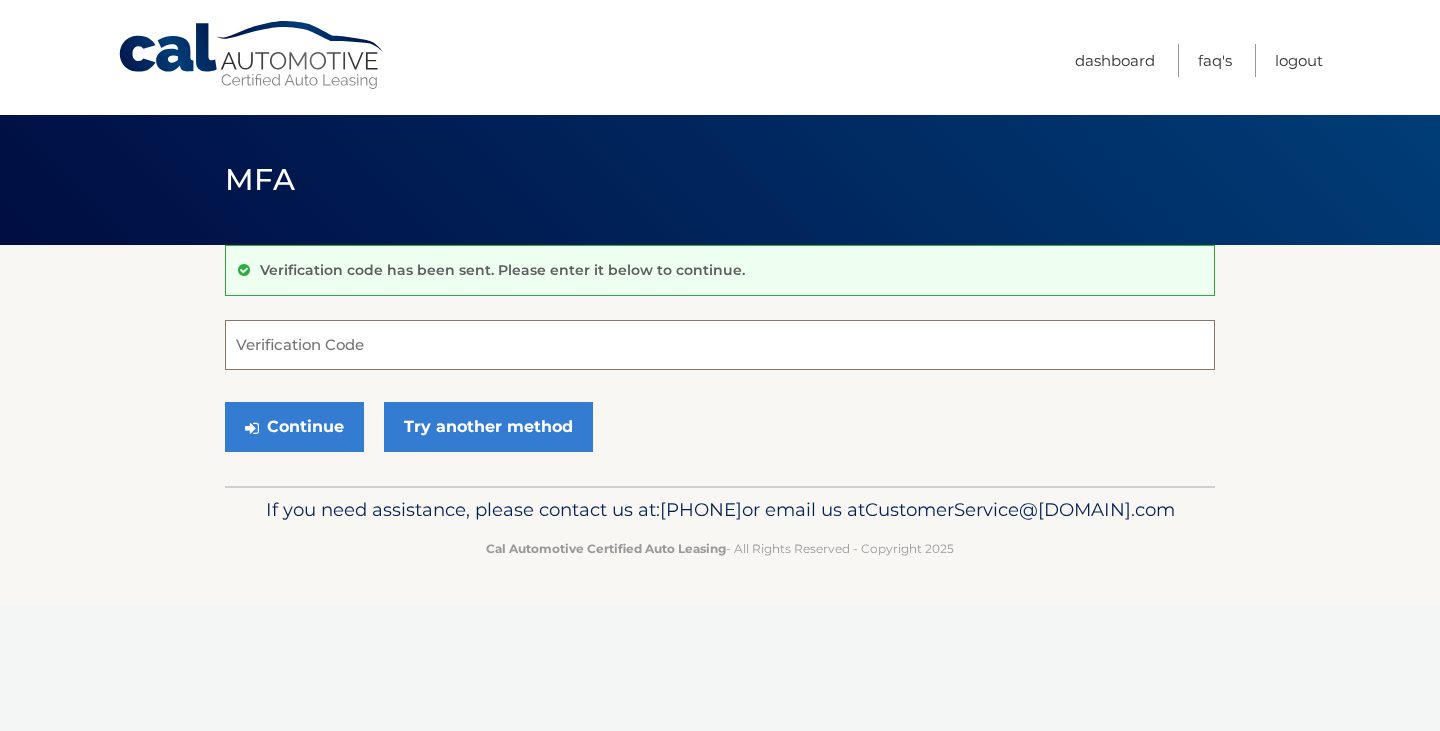 click on "Verification Code" at bounding box center [720, 345] 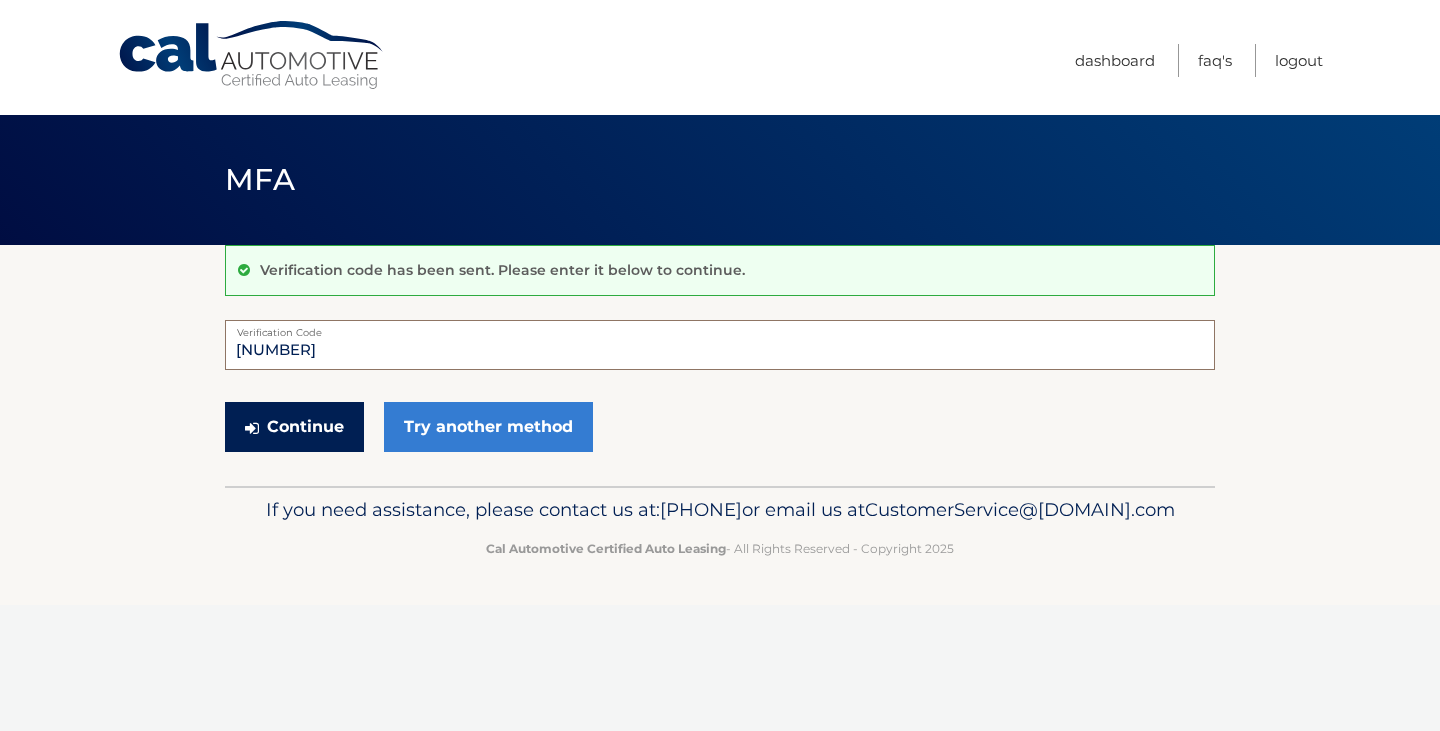 type on "[NUMBER]" 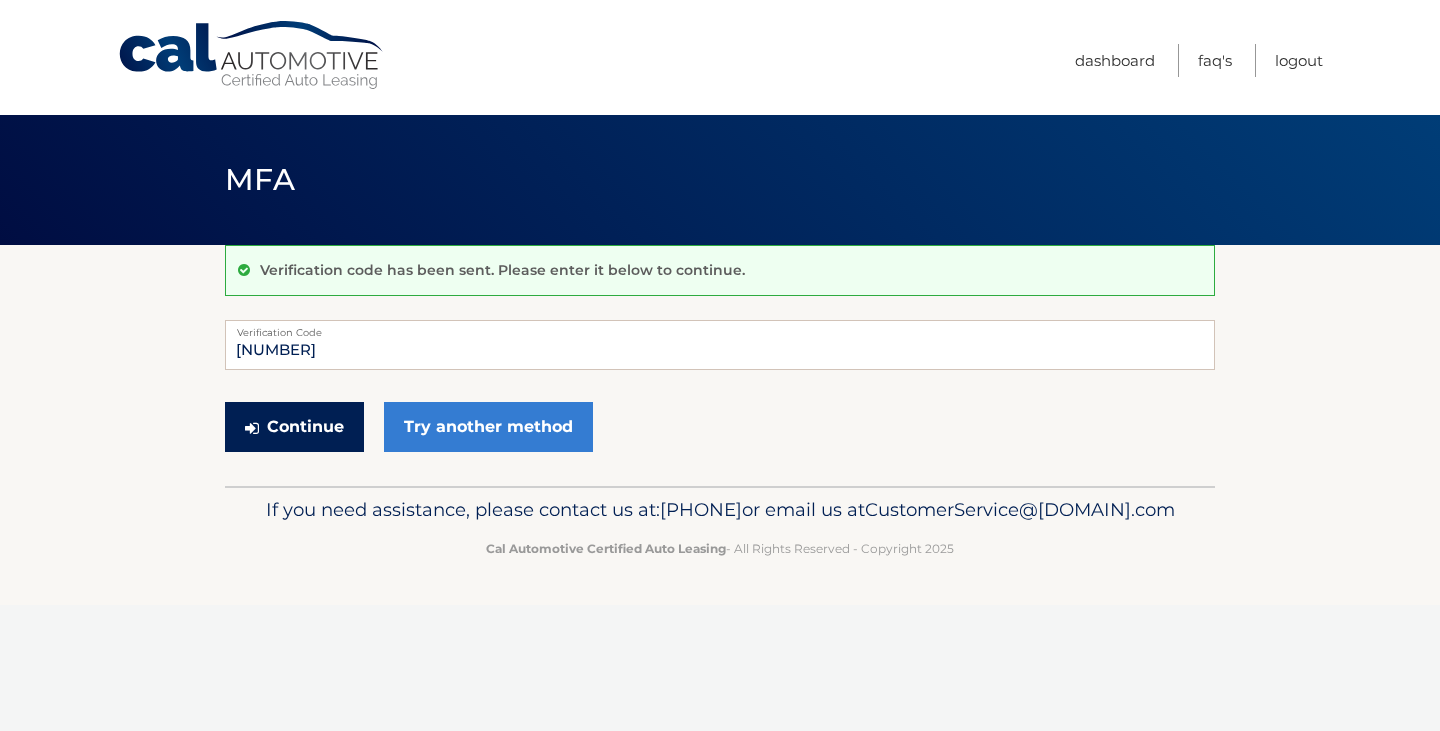 click on "Continue" at bounding box center [294, 427] 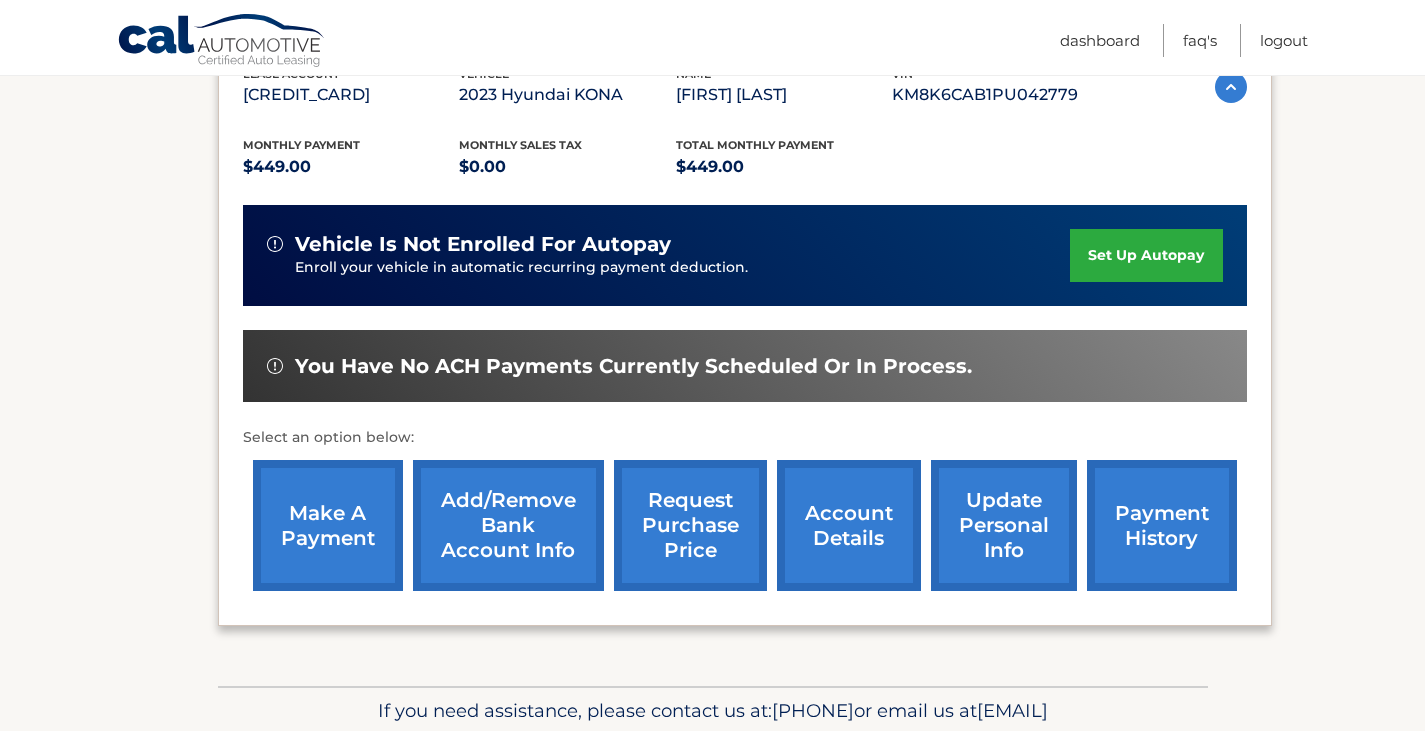 scroll, scrollTop: 480, scrollLeft: 0, axis: vertical 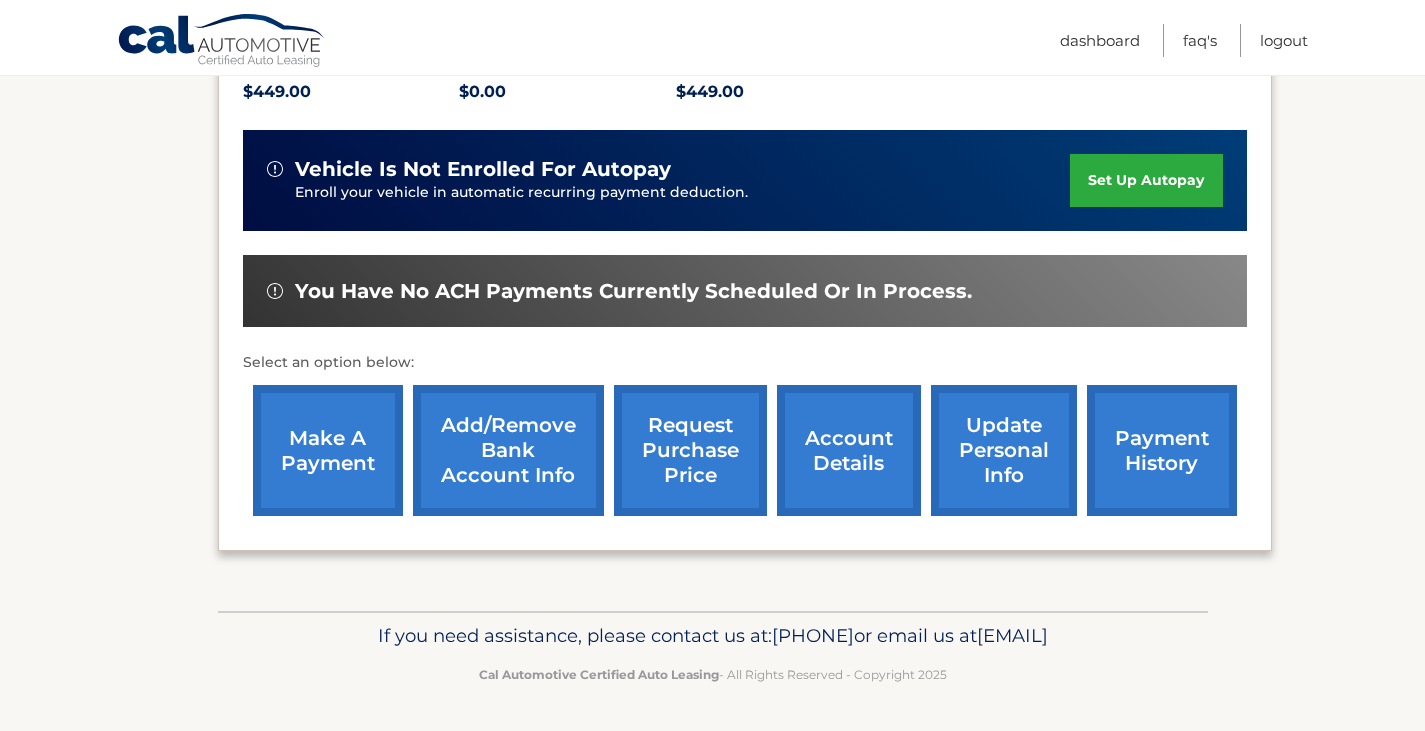 click on "make a payment" at bounding box center (328, 450) 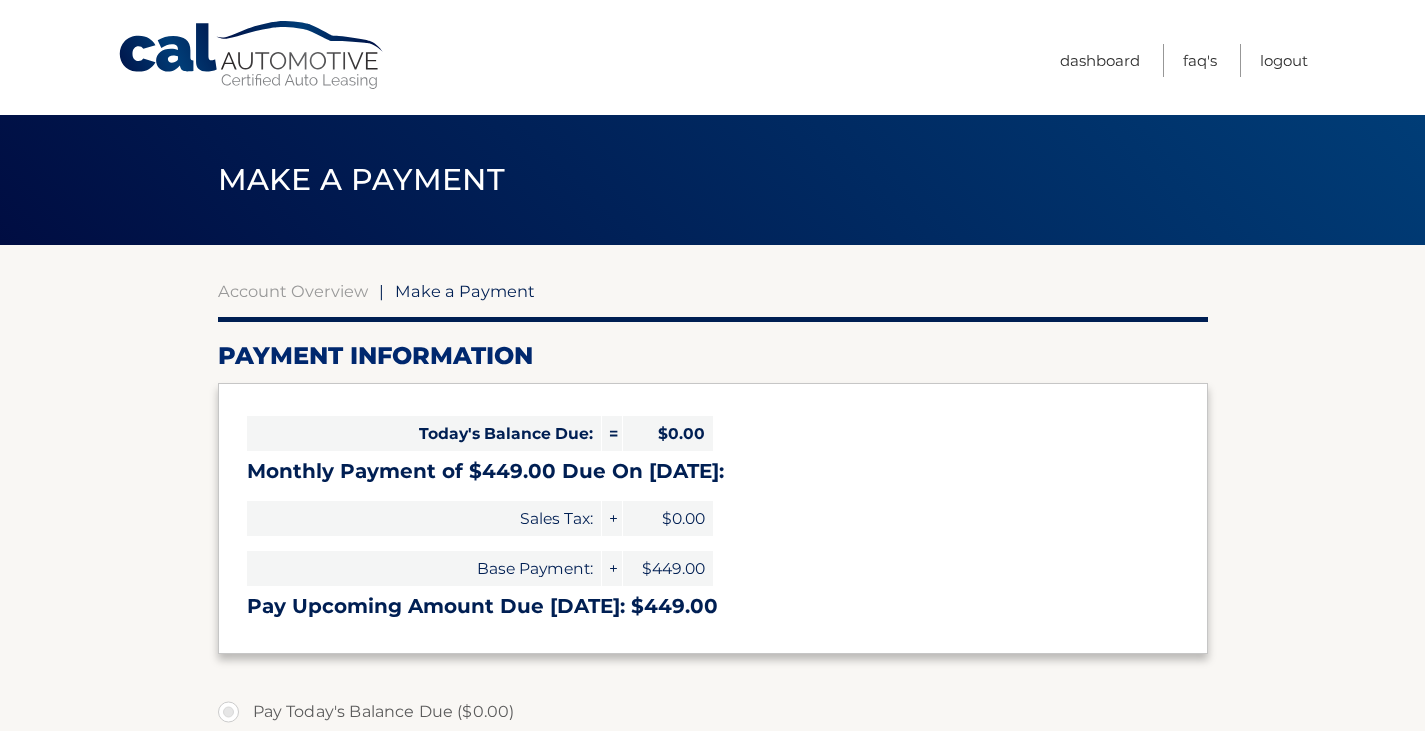 select on "Mzg3MTU0YzEtMjRmOS00NzRmLWEyYTItZWY4MDU5N2M4NzI3" 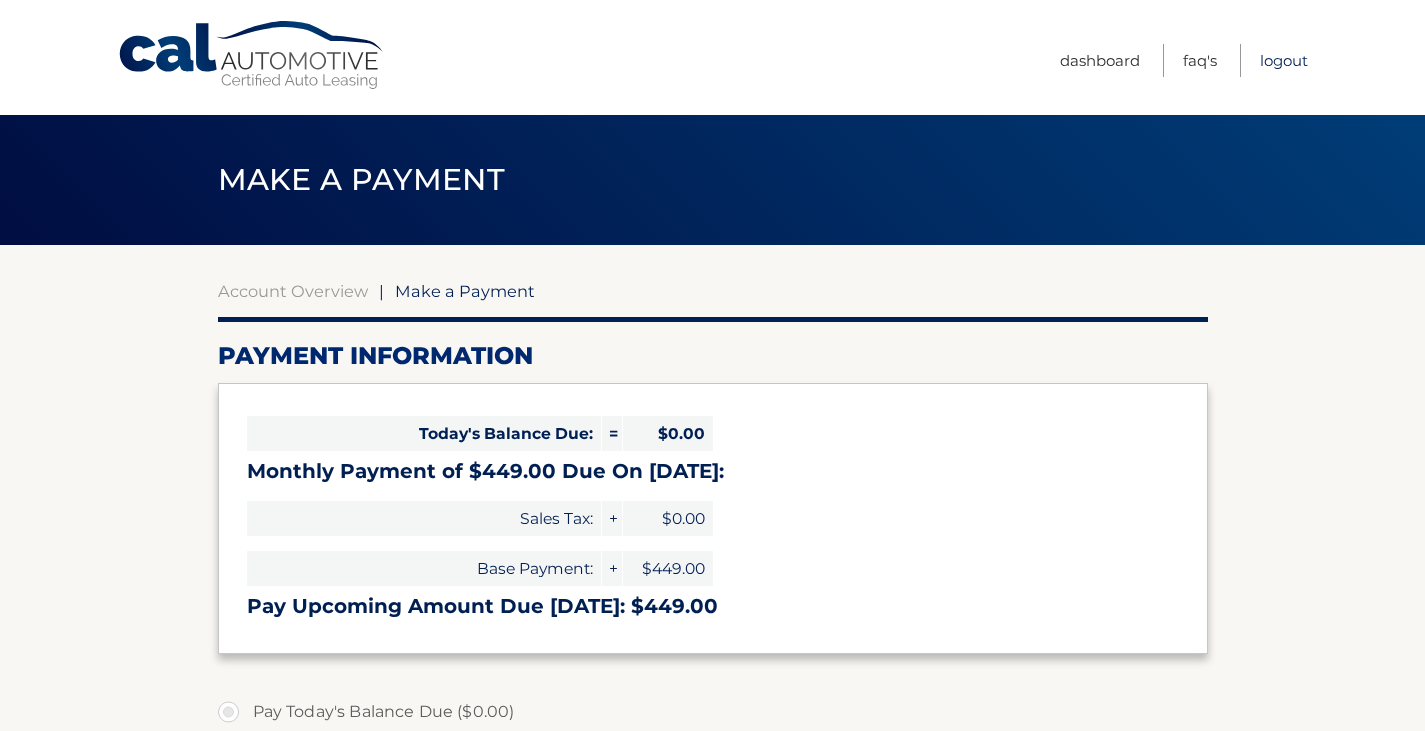 click on "Logout" at bounding box center (1284, 60) 